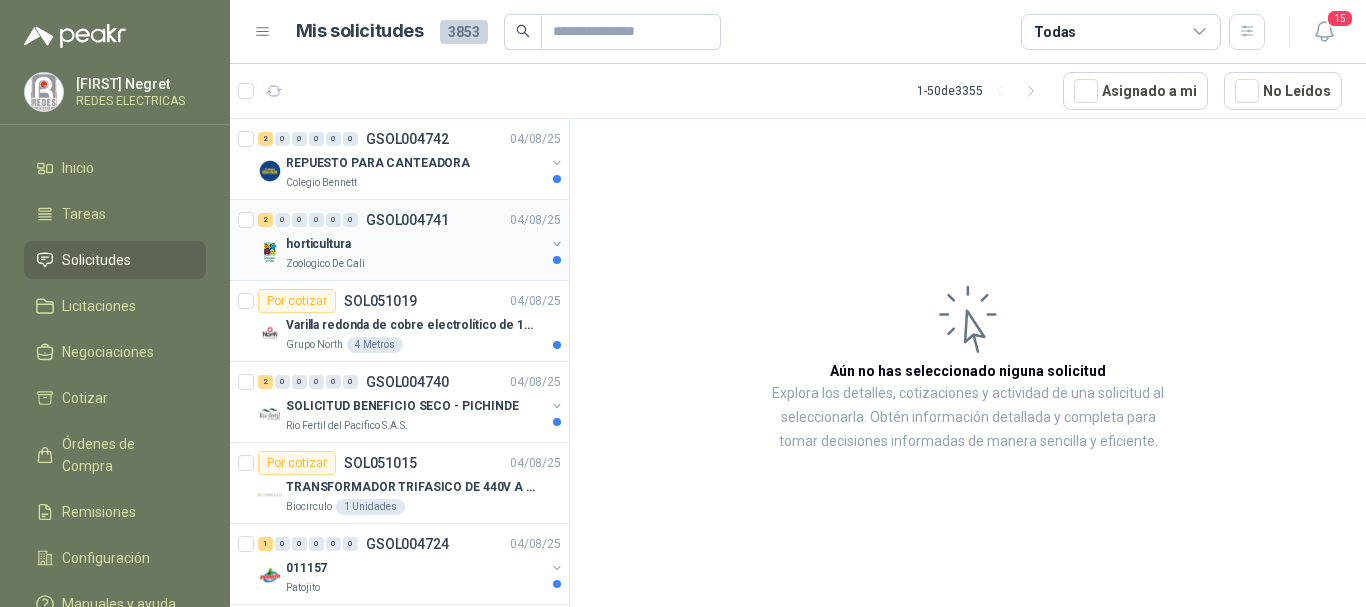 scroll, scrollTop: 0, scrollLeft: 0, axis: both 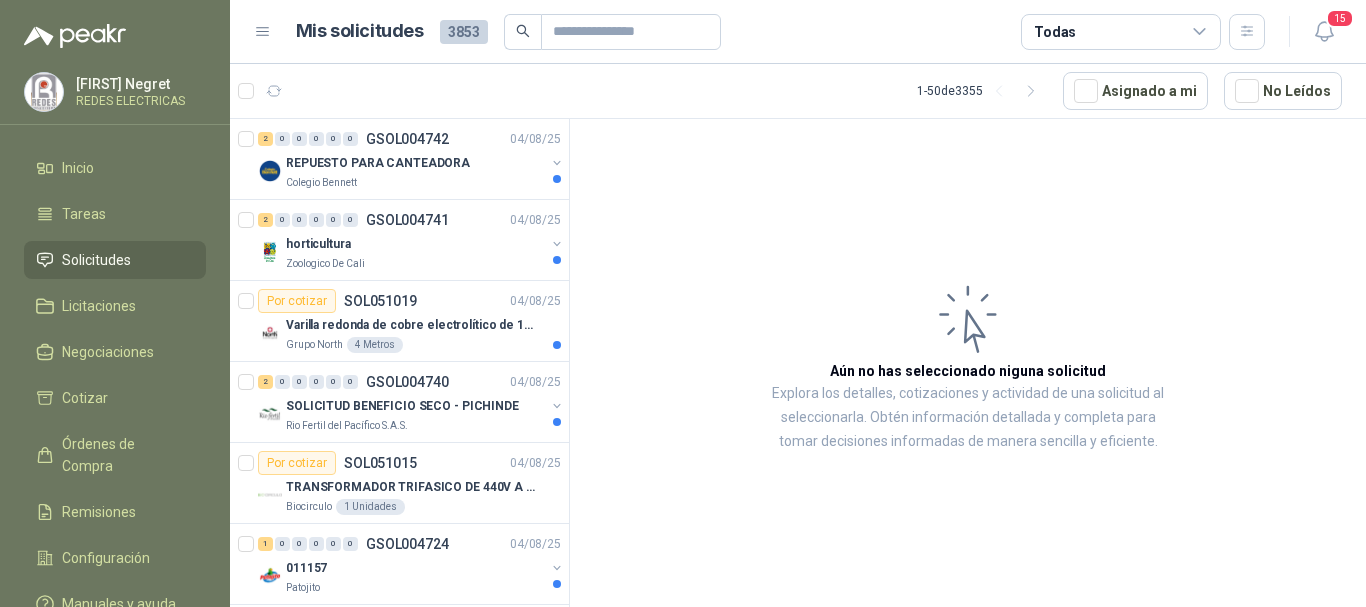 click on "Solicitudes" at bounding box center [96, 260] 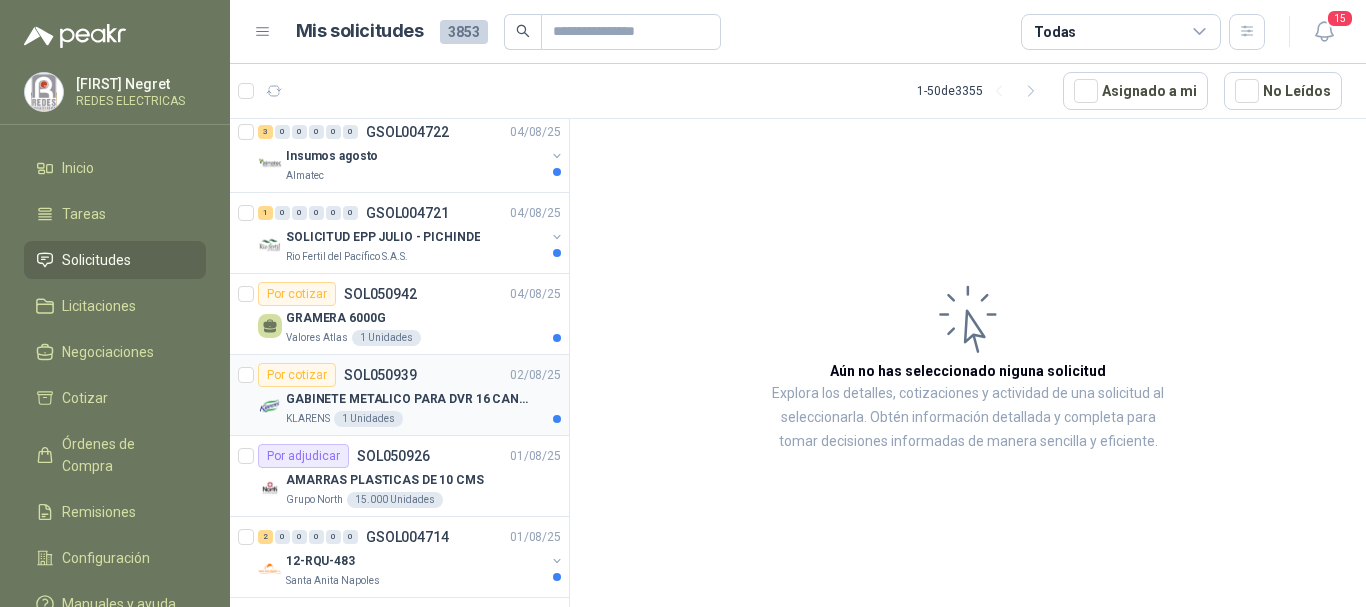 scroll, scrollTop: 700, scrollLeft: 0, axis: vertical 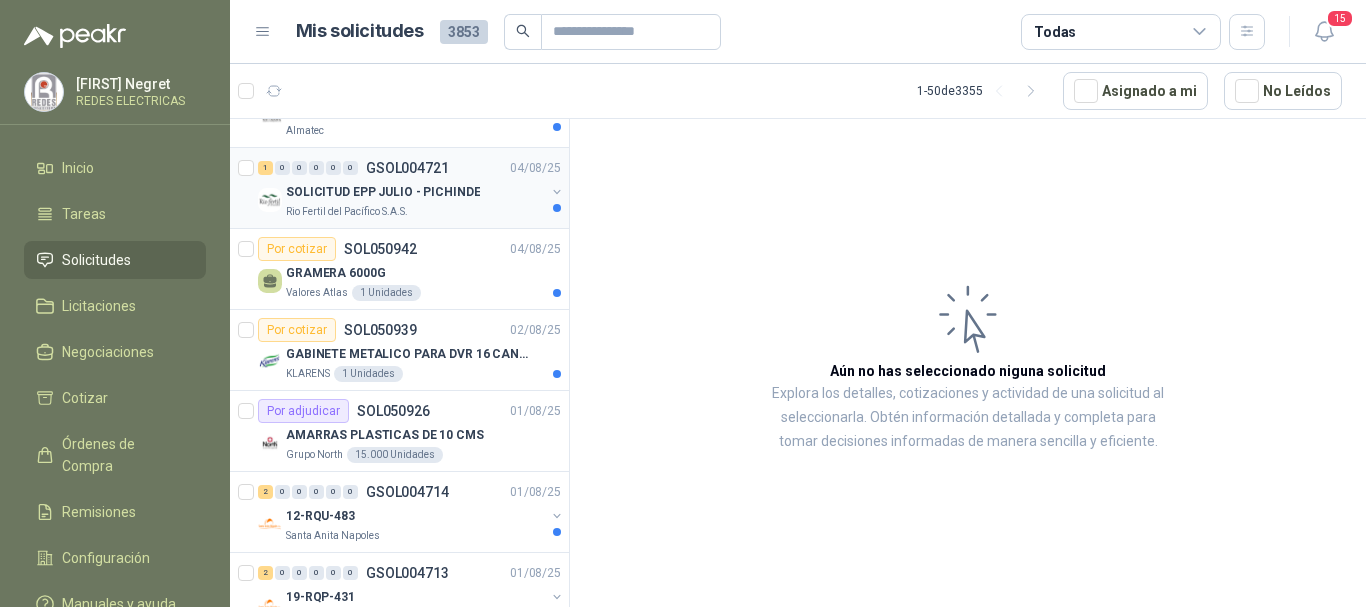 click on "Rio Fertil del Pacífico S.A.S." at bounding box center [347, 212] 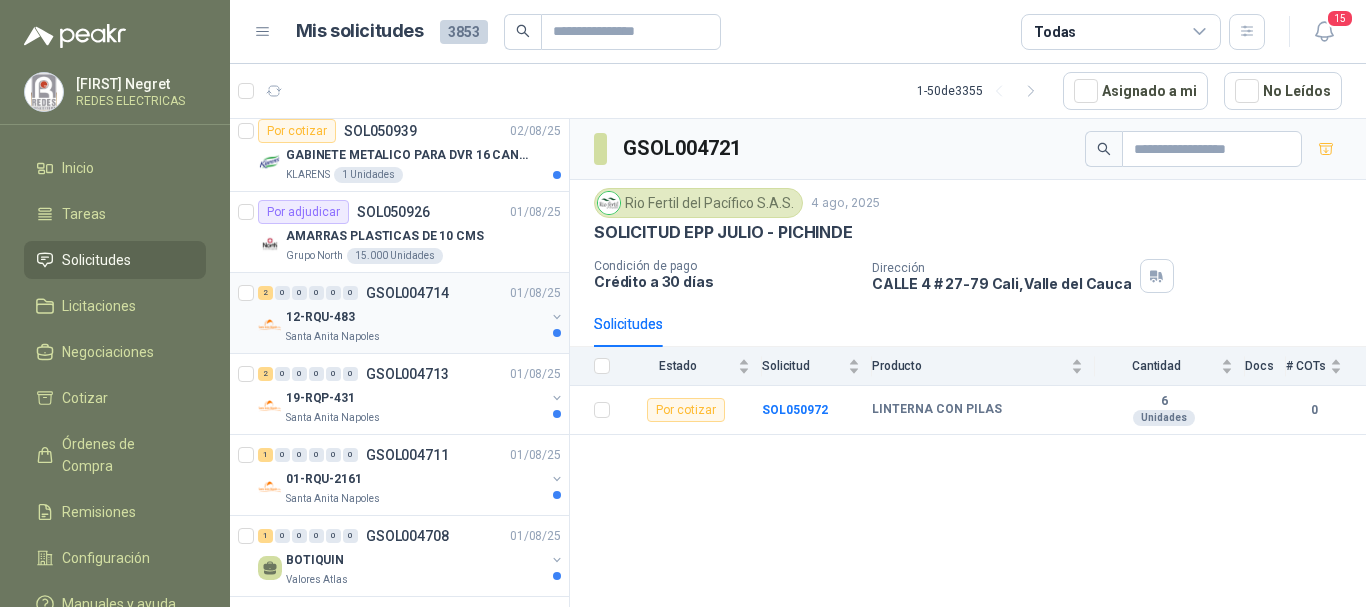 scroll, scrollTop: 900, scrollLeft: 0, axis: vertical 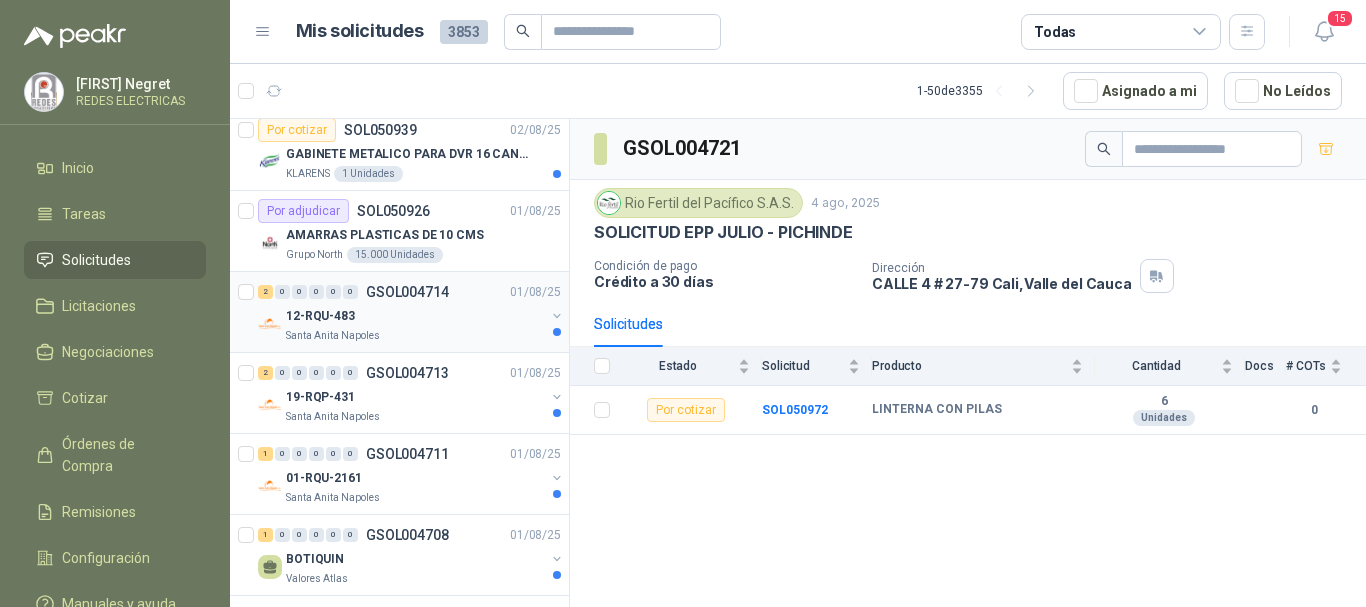 click on "12-RQU-483" at bounding box center [320, 316] 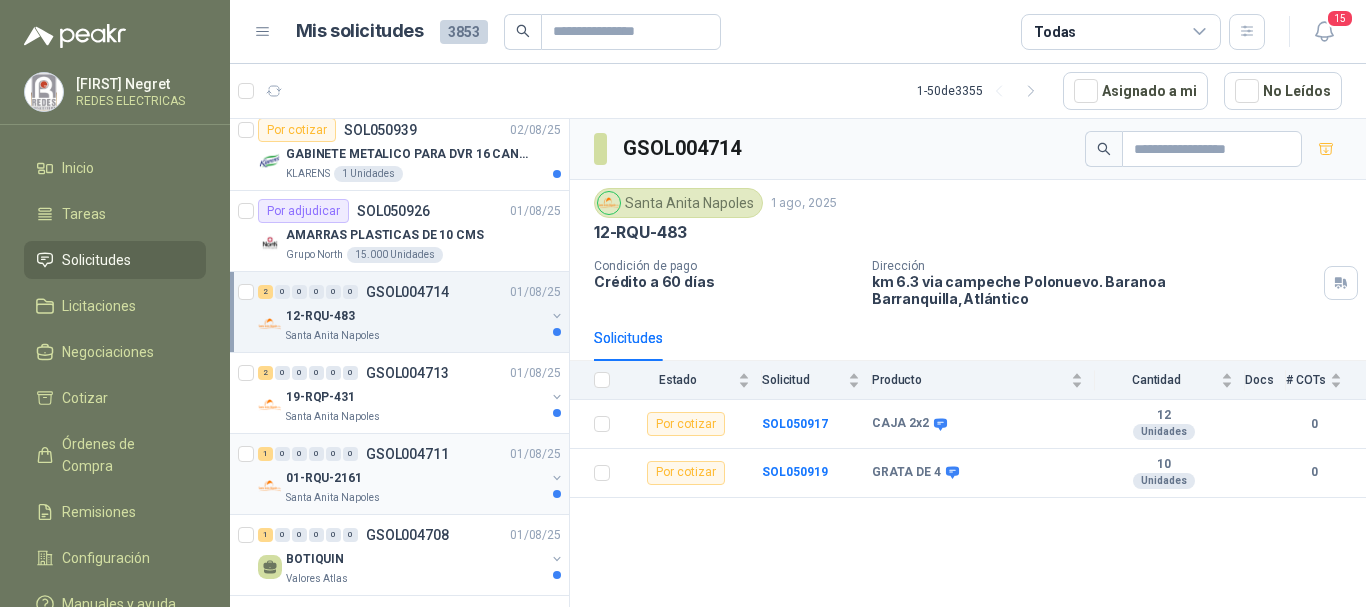 click on "01-RQU-2161" at bounding box center (324, 478) 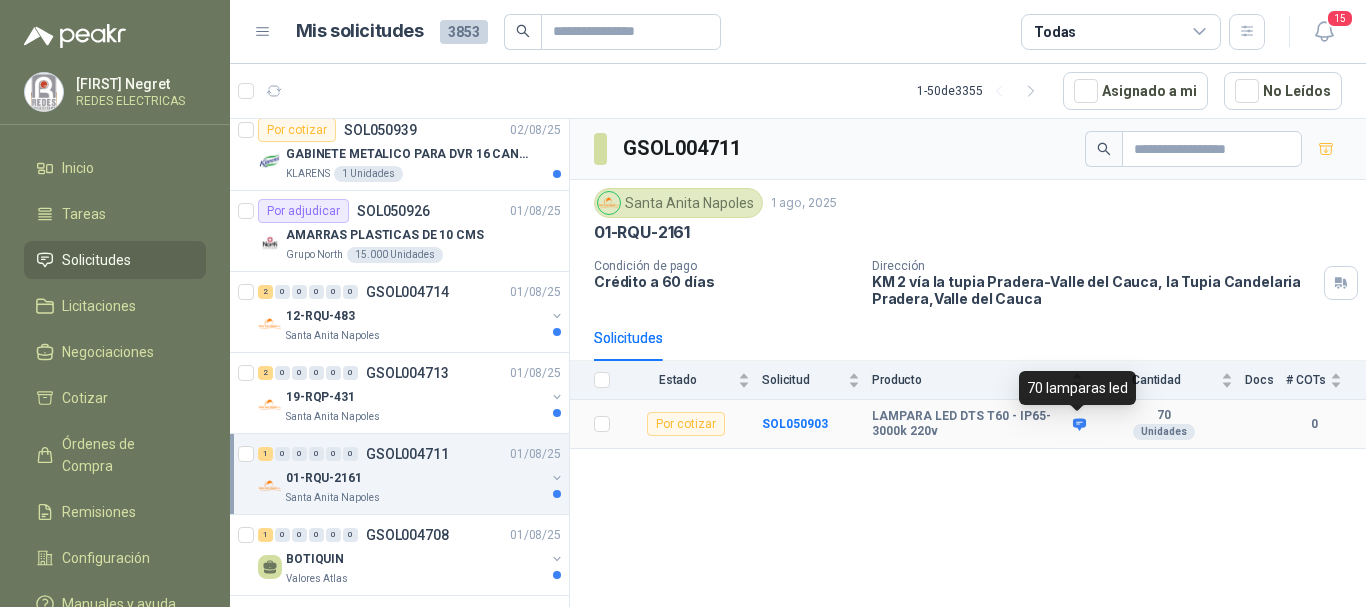 click 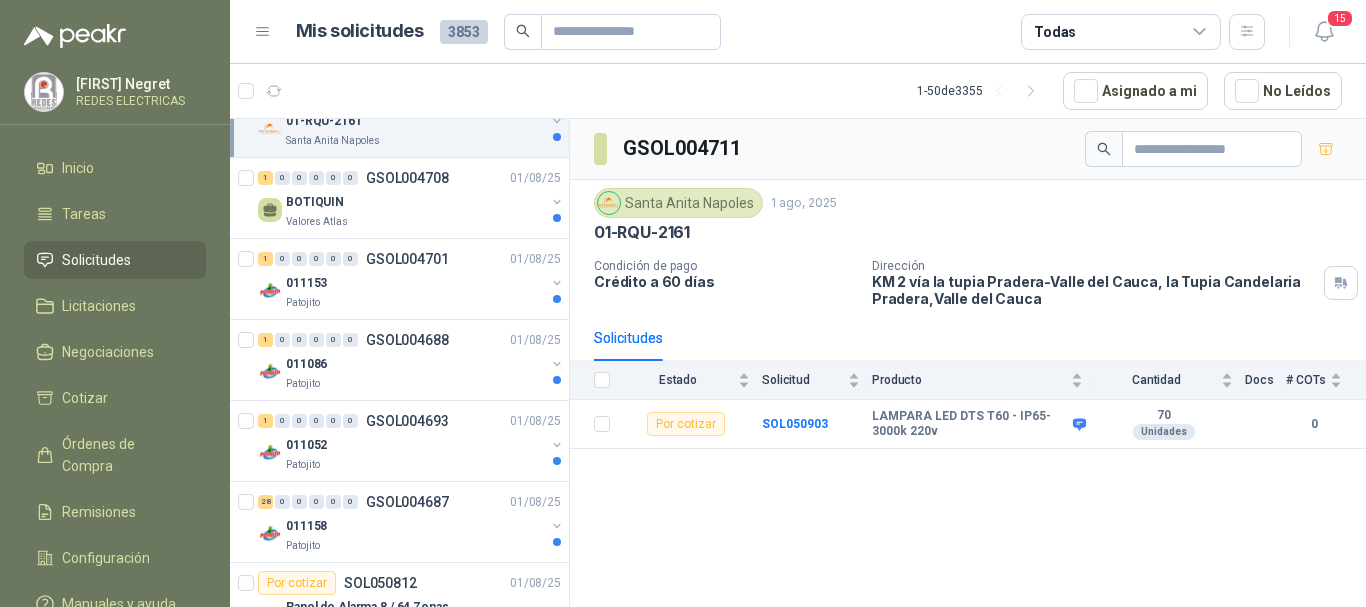 scroll, scrollTop: 1300, scrollLeft: 0, axis: vertical 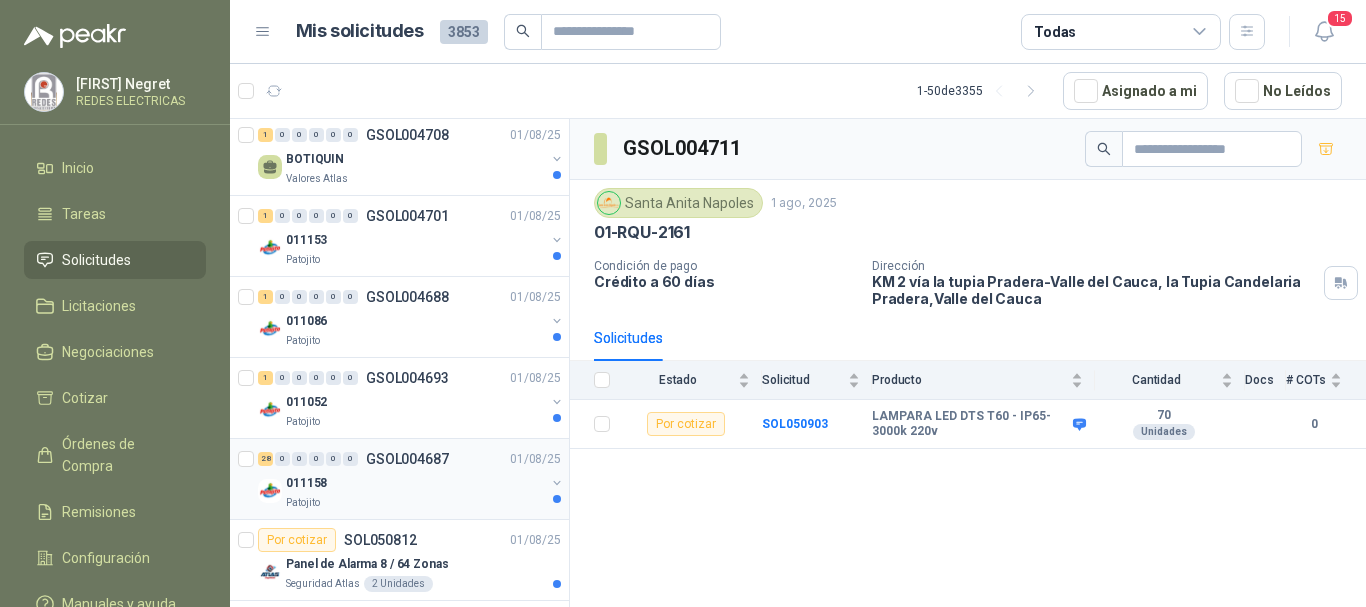 click on "011158" at bounding box center (415, 483) 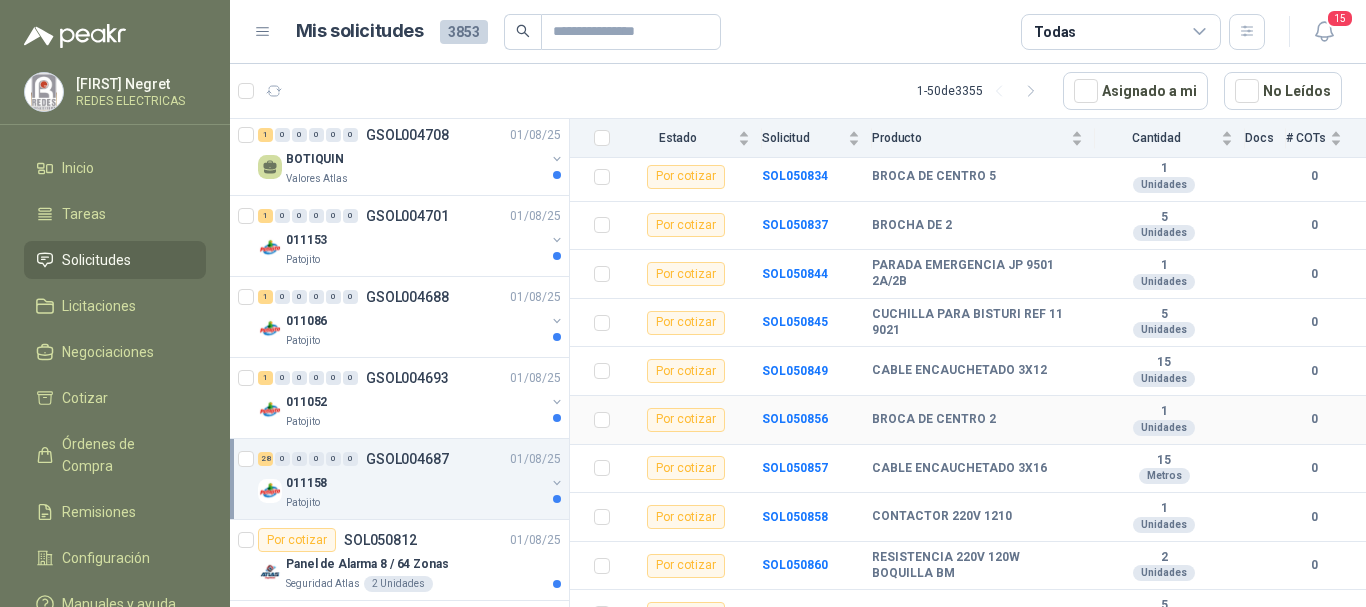 scroll, scrollTop: 700, scrollLeft: 0, axis: vertical 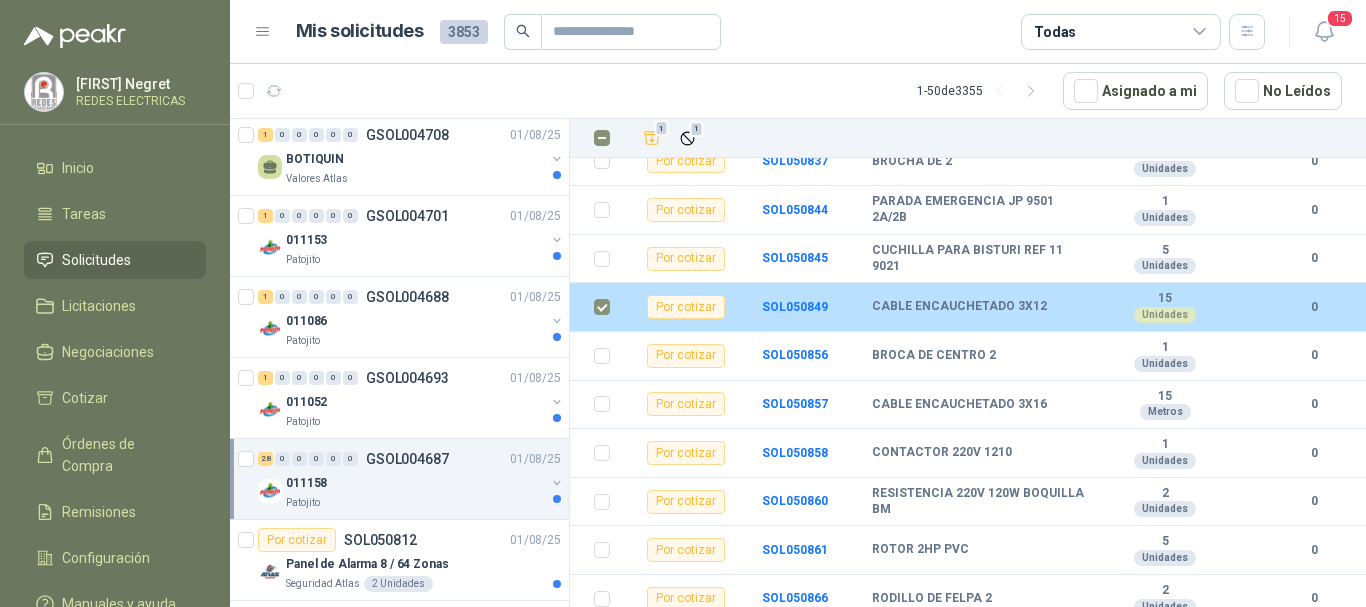 click on "Por cotizar" at bounding box center [686, 307] 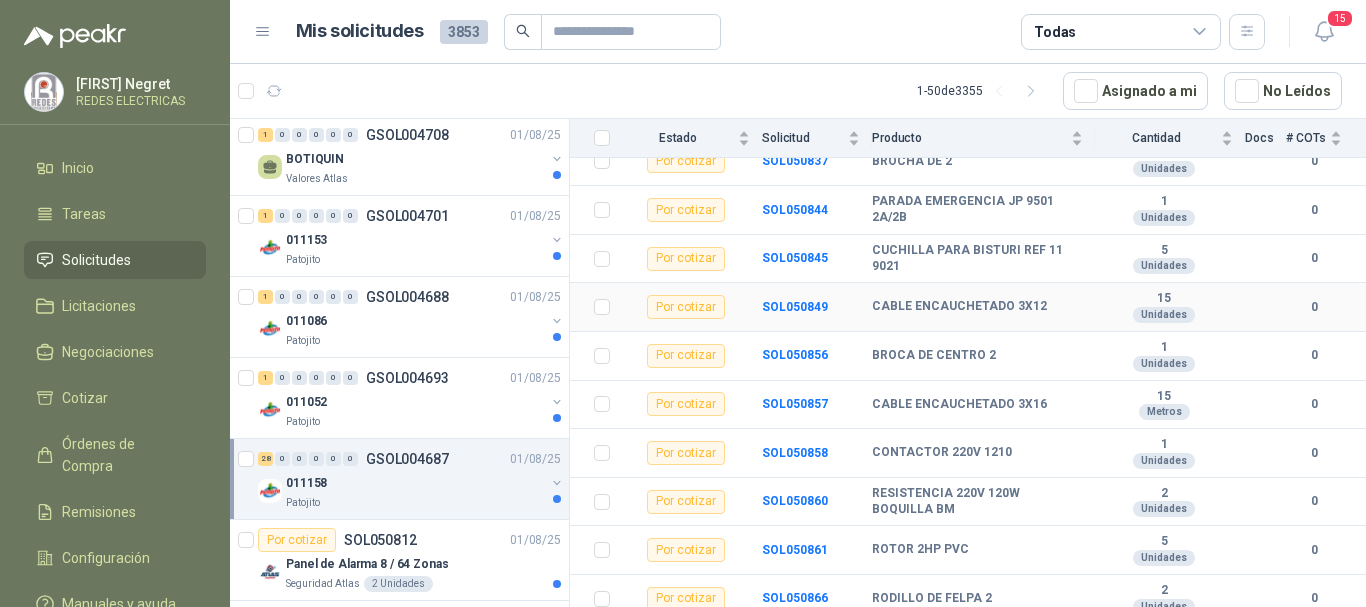 click on "Por cotizar" at bounding box center (686, 307) 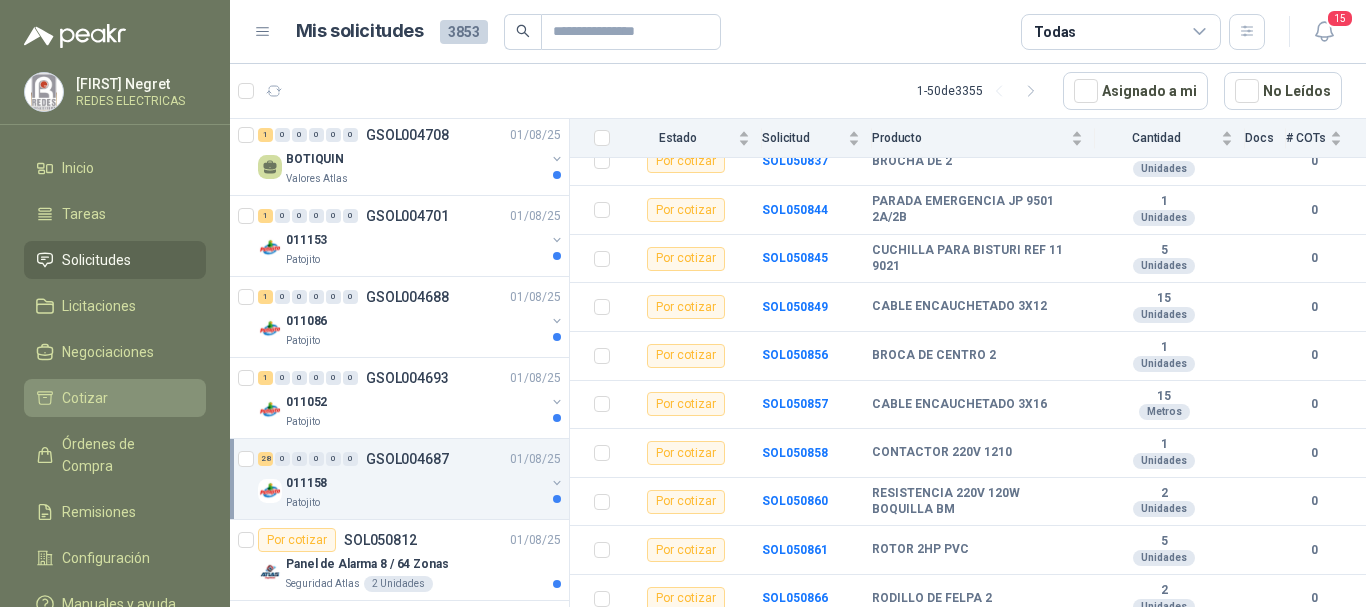 click on "Cotizar" at bounding box center [85, 398] 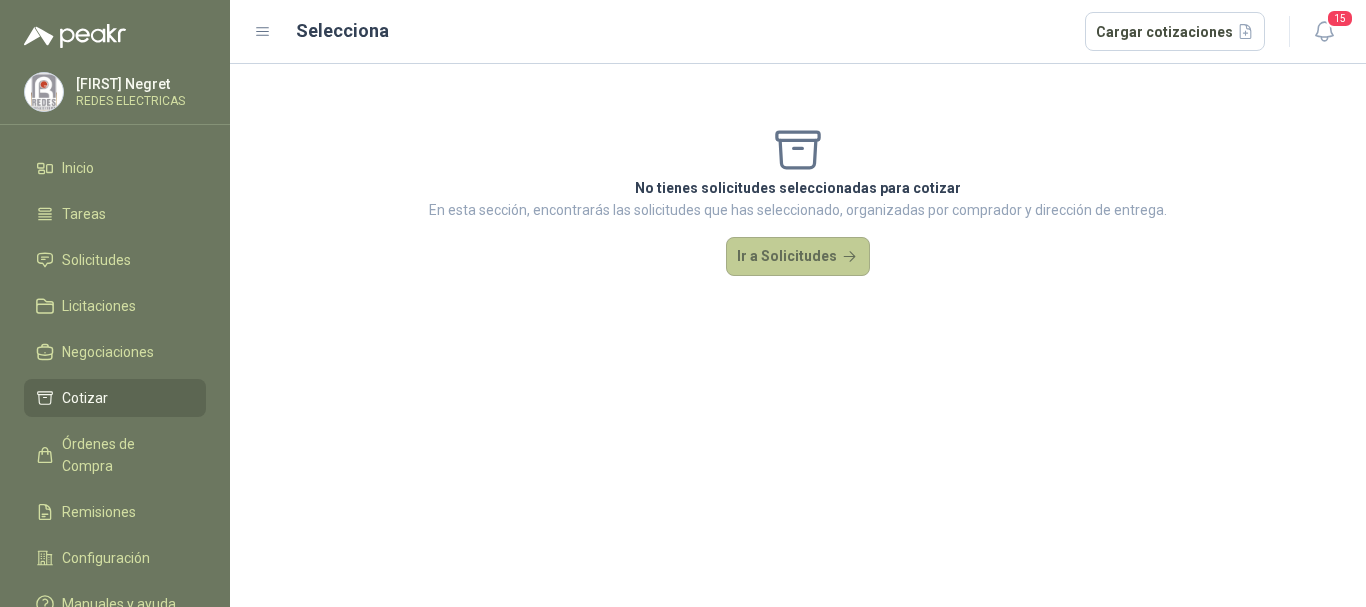 click on "Ir a Solicitudes" at bounding box center [798, 257] 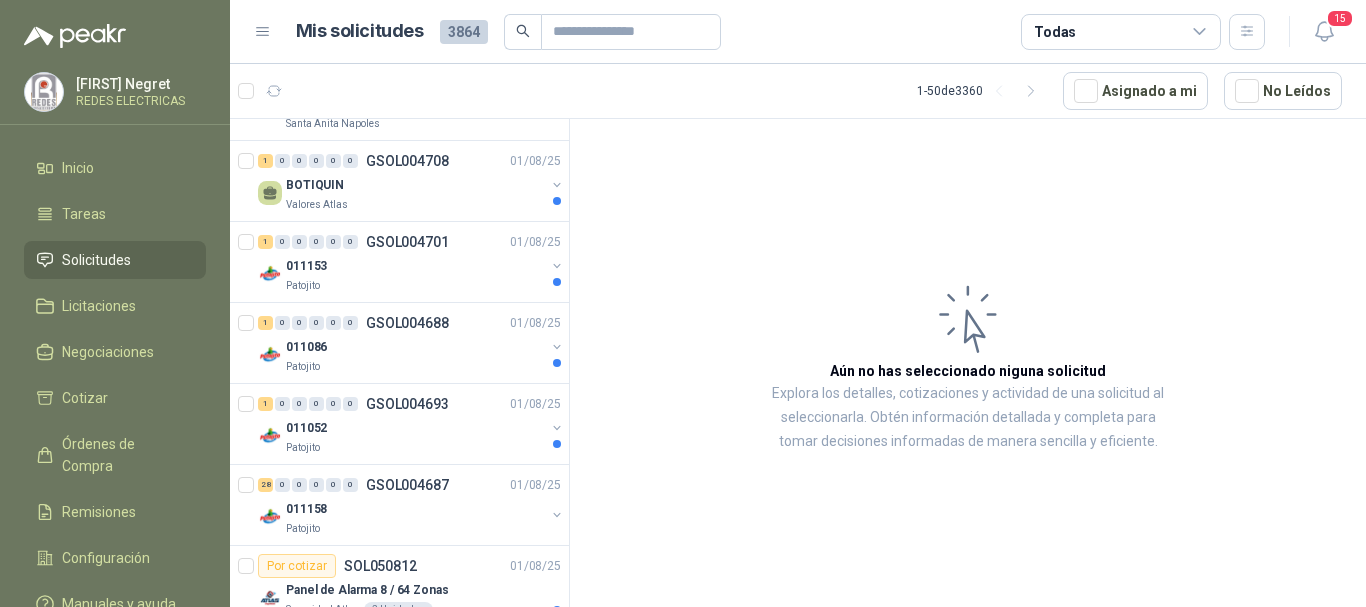 scroll, scrollTop: 1700, scrollLeft: 0, axis: vertical 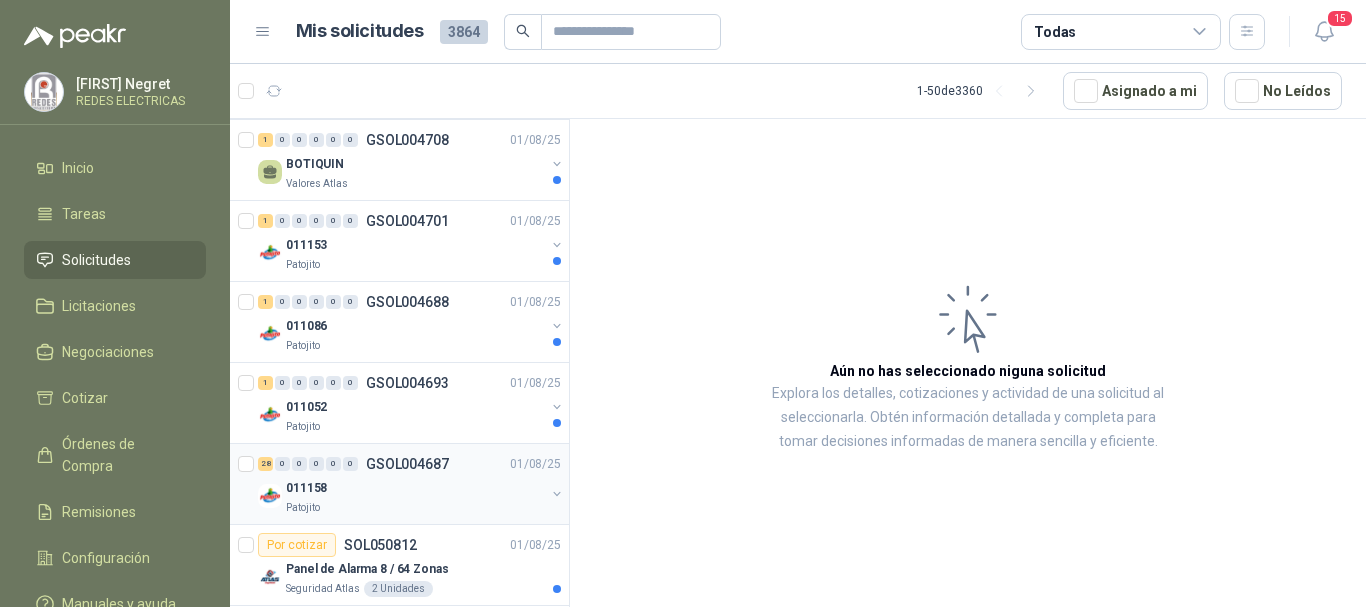 click on "011158" at bounding box center (306, 488) 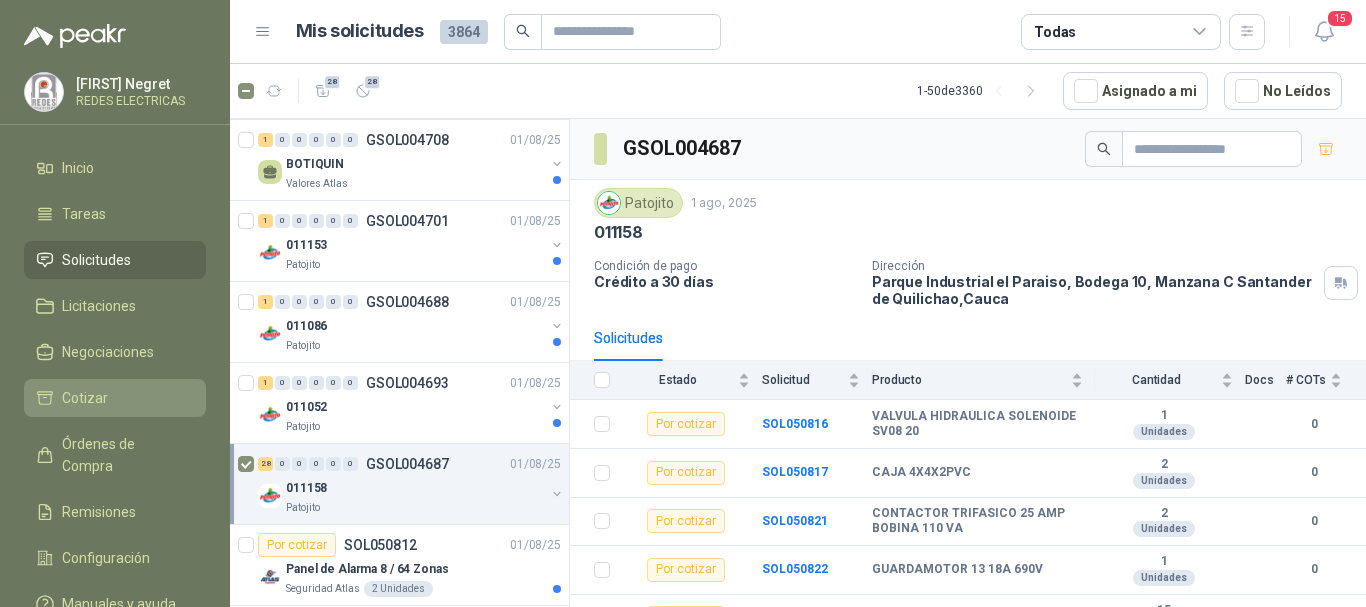 click on "Cotizar" at bounding box center [85, 398] 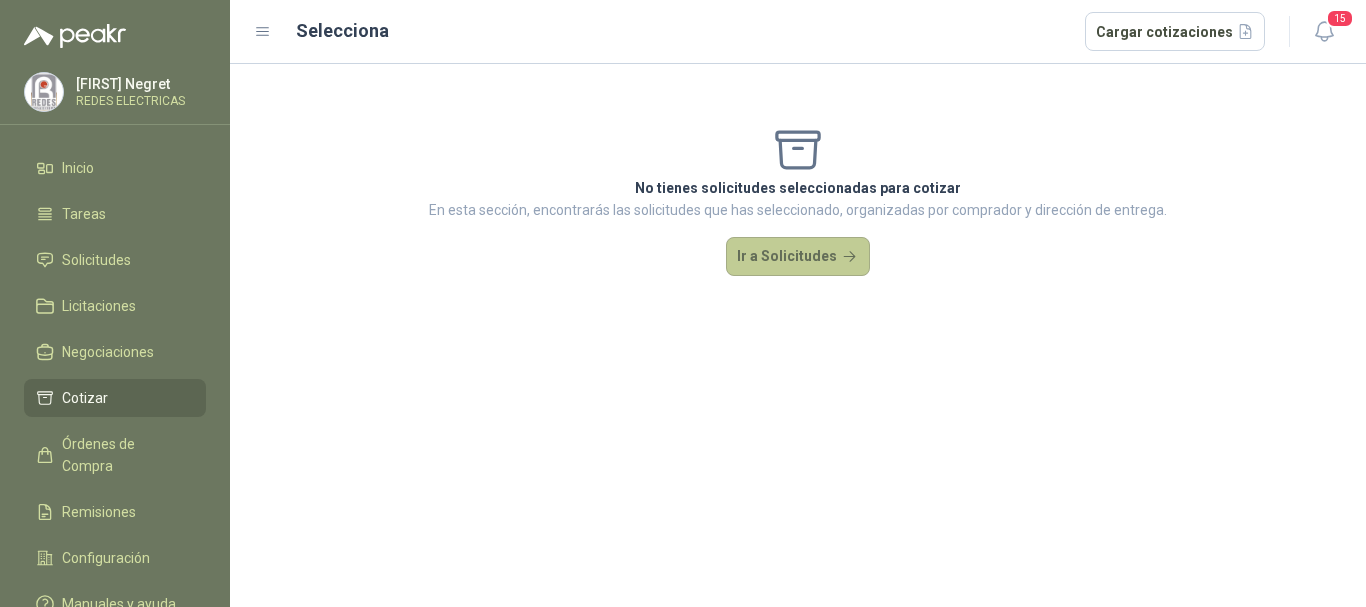click on "Ir a Solicitudes" at bounding box center (798, 257) 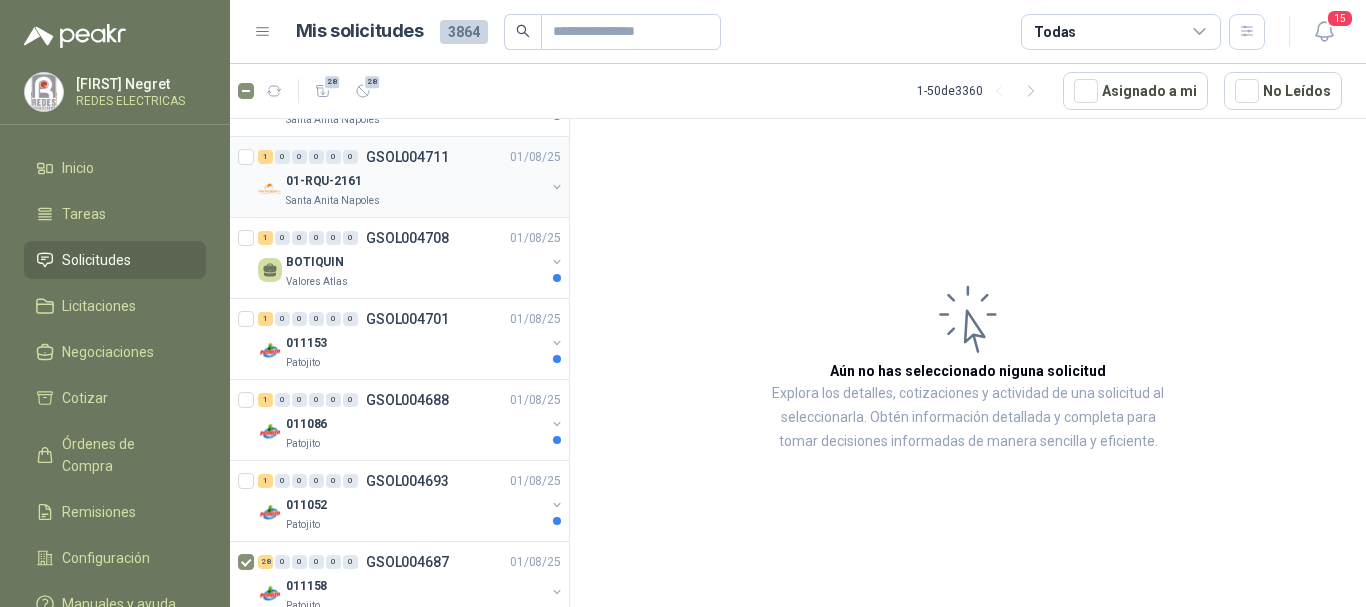 scroll, scrollTop: 1700, scrollLeft: 0, axis: vertical 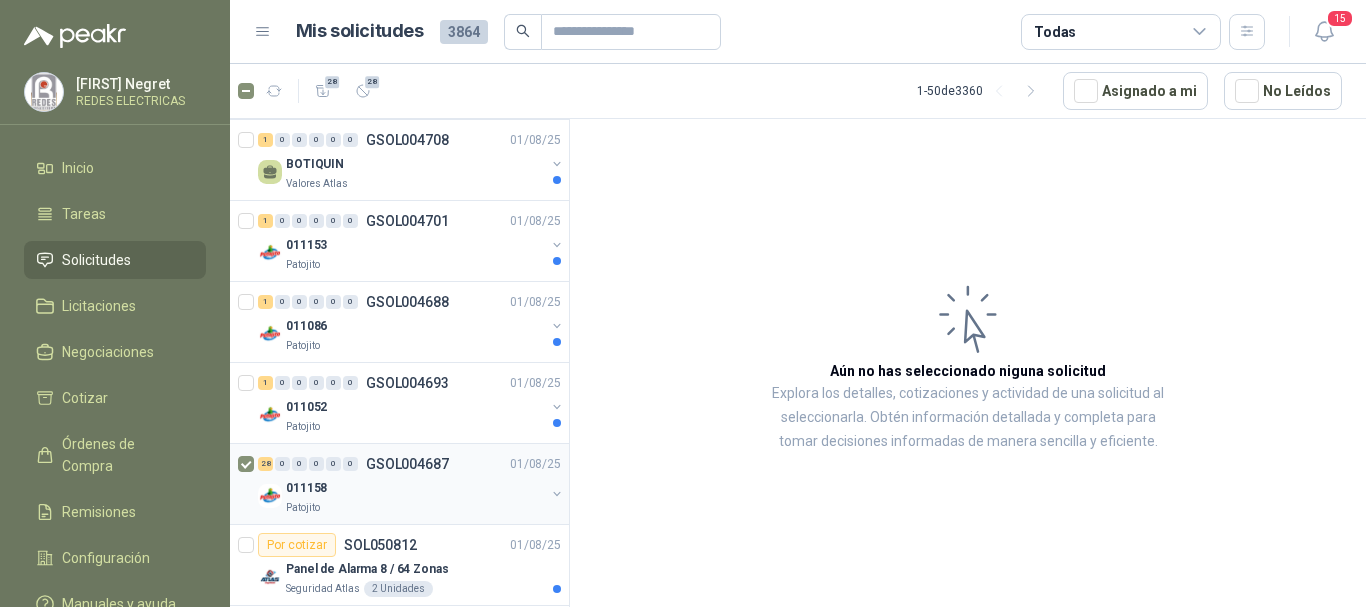 click on "GSOL004687" at bounding box center [407, 464] 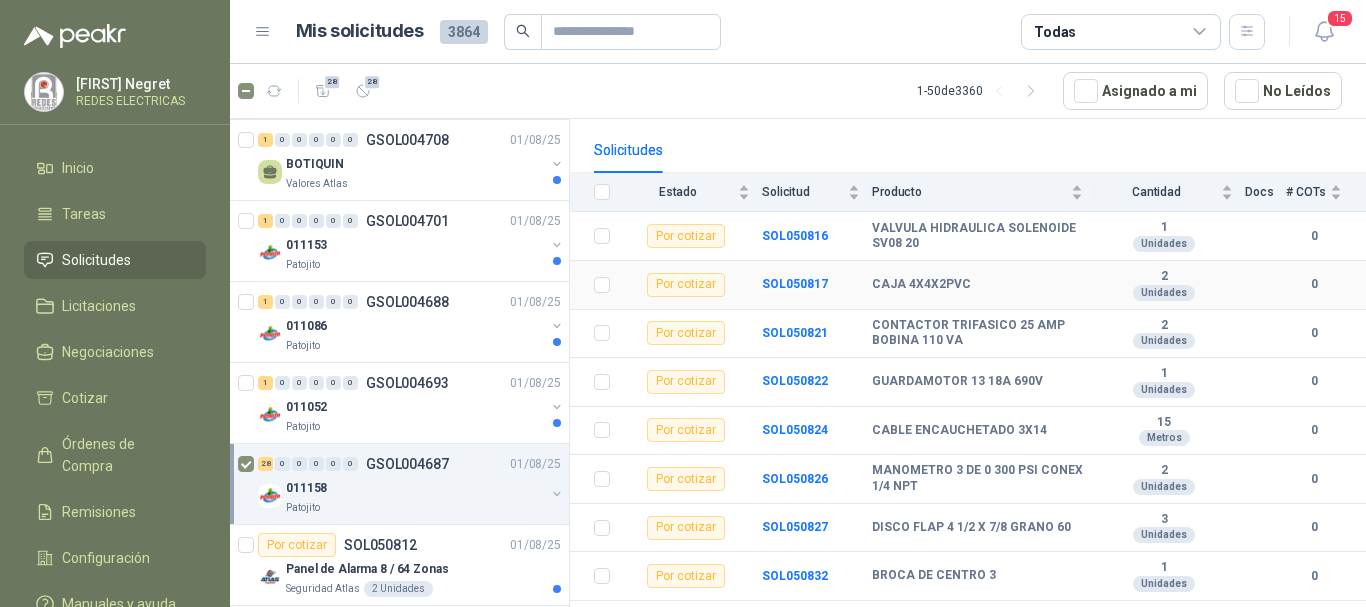 scroll, scrollTop: 200, scrollLeft: 0, axis: vertical 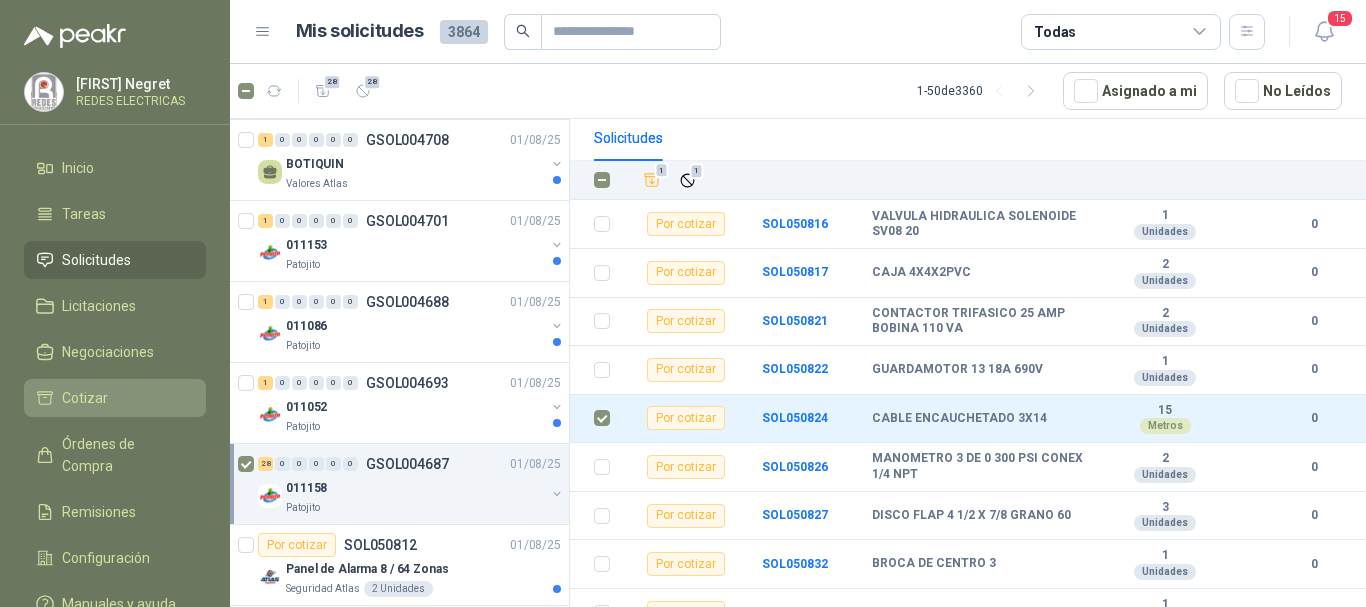click on "Cotizar" at bounding box center (85, 398) 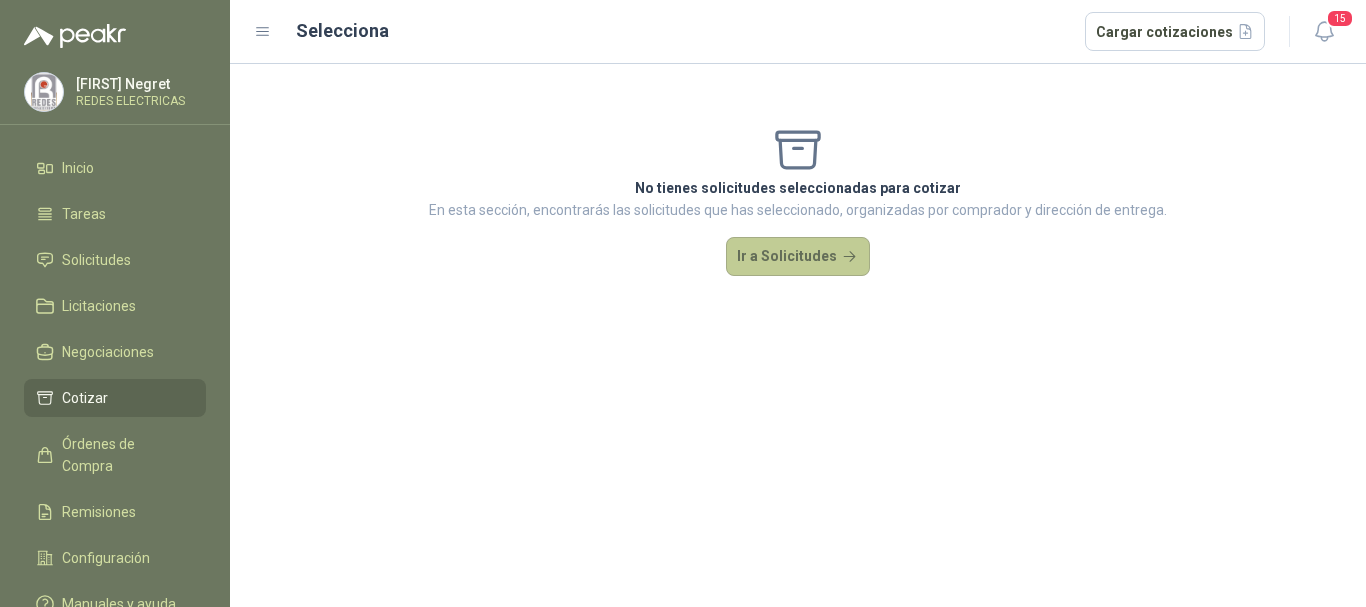 click on "Ir a Solicitudes" at bounding box center [798, 257] 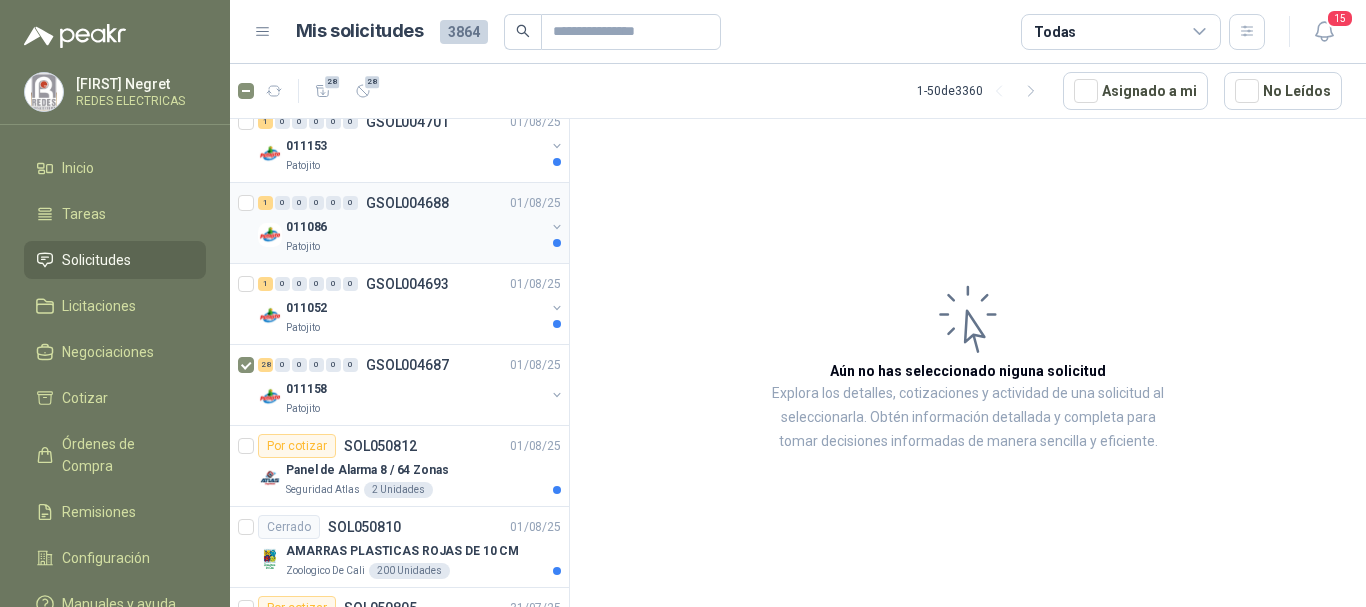 scroll, scrollTop: 1800, scrollLeft: 0, axis: vertical 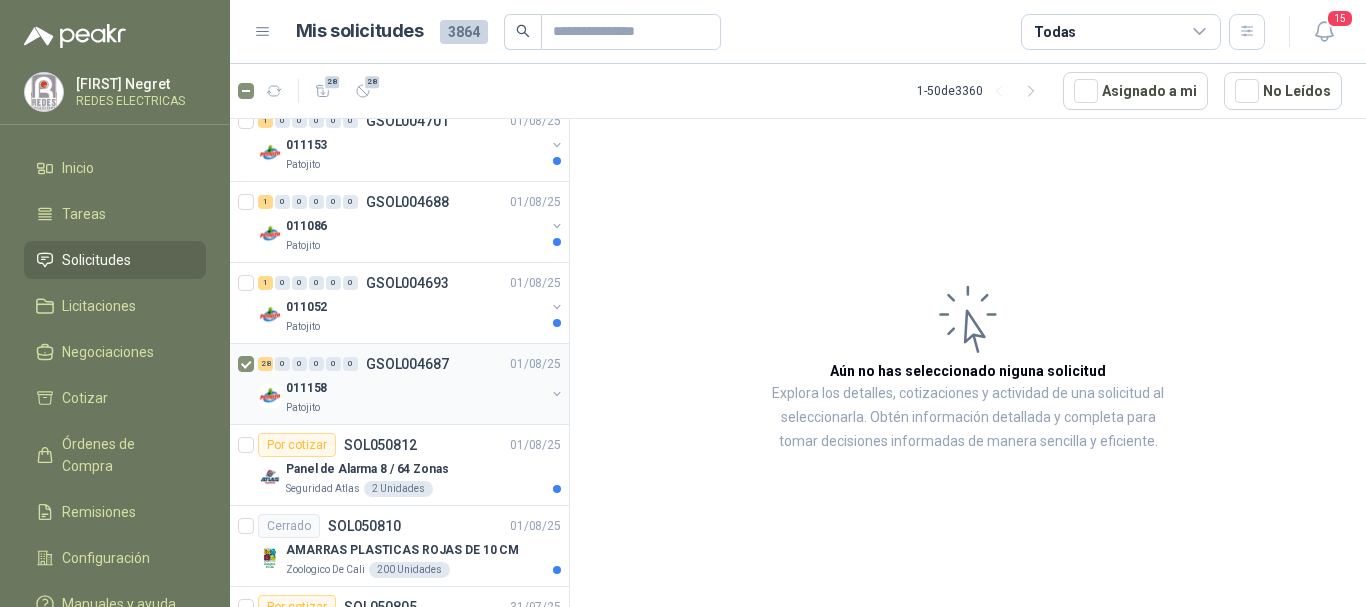 click on "011158" at bounding box center (415, 388) 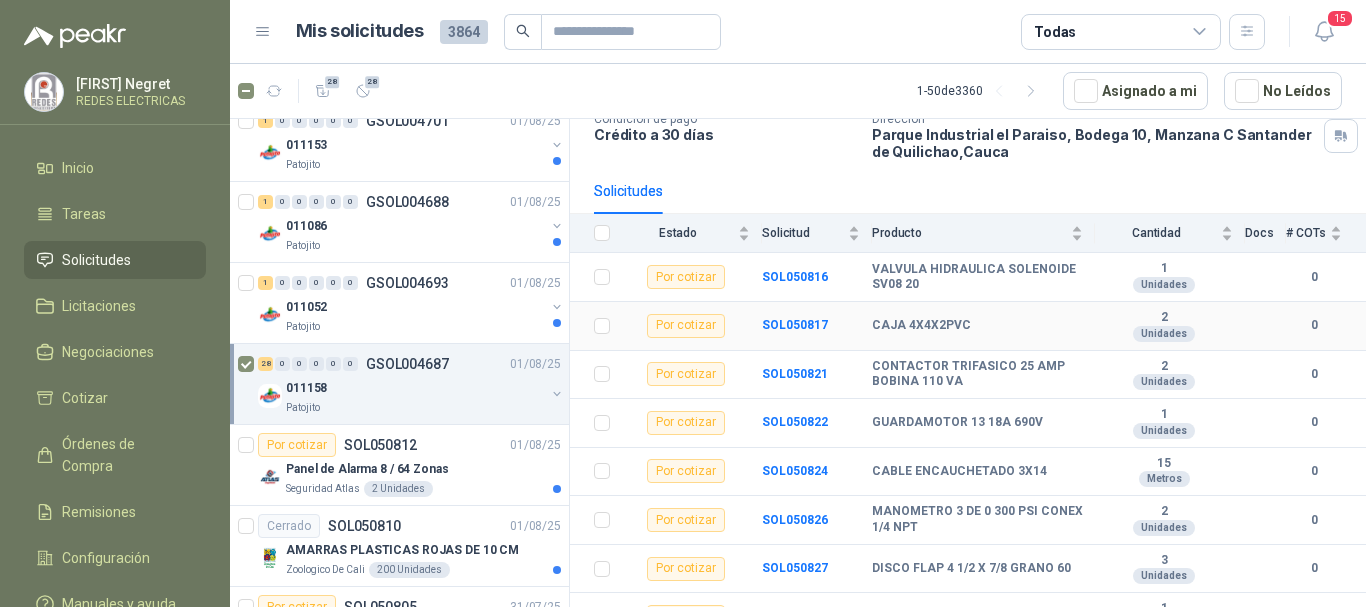 scroll, scrollTop: 200, scrollLeft: 0, axis: vertical 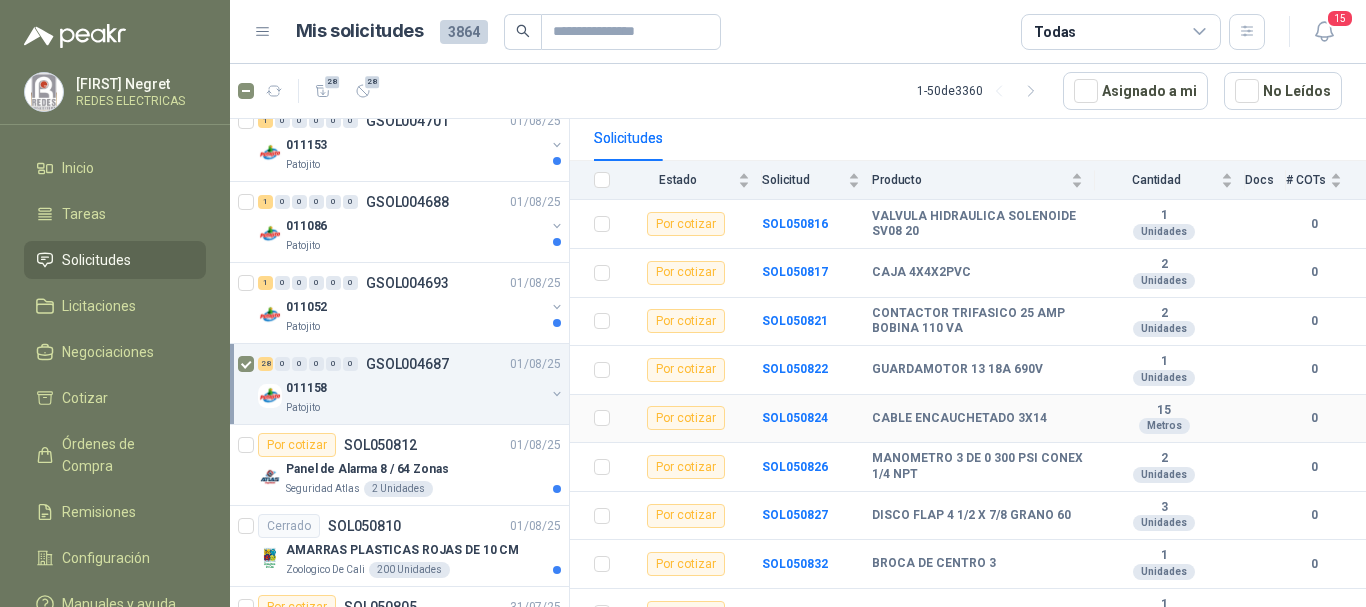 click on "Por cotizar" at bounding box center [686, 418] 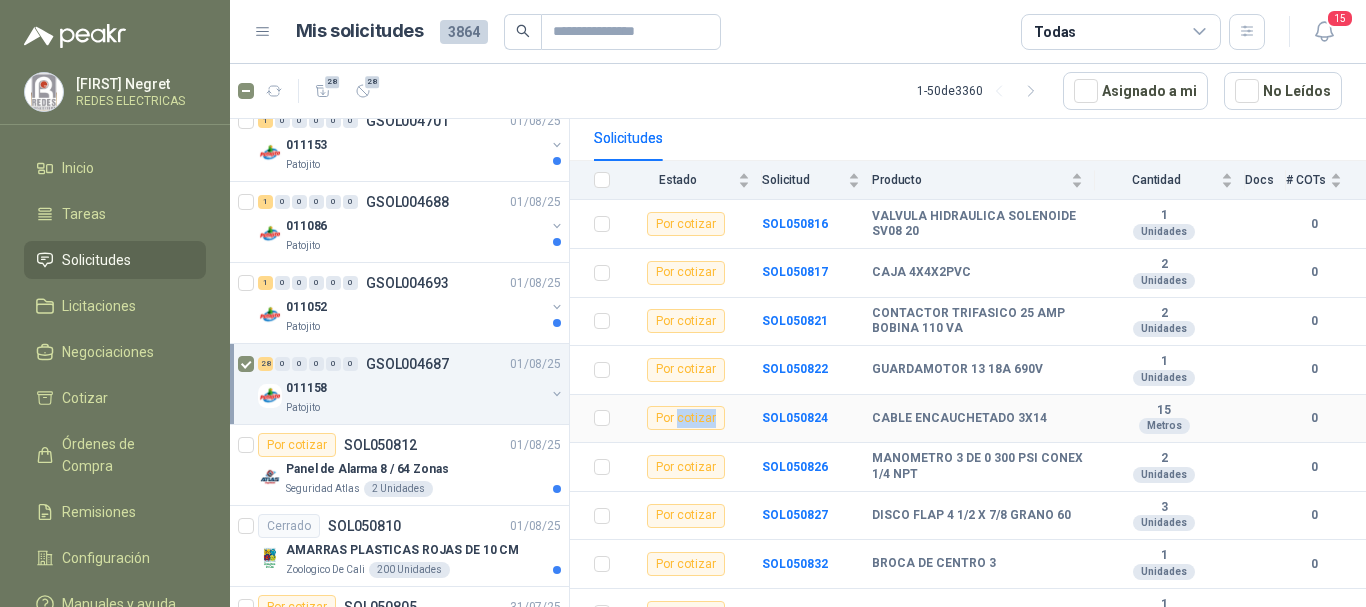 click on "Por cotizar" at bounding box center [686, 418] 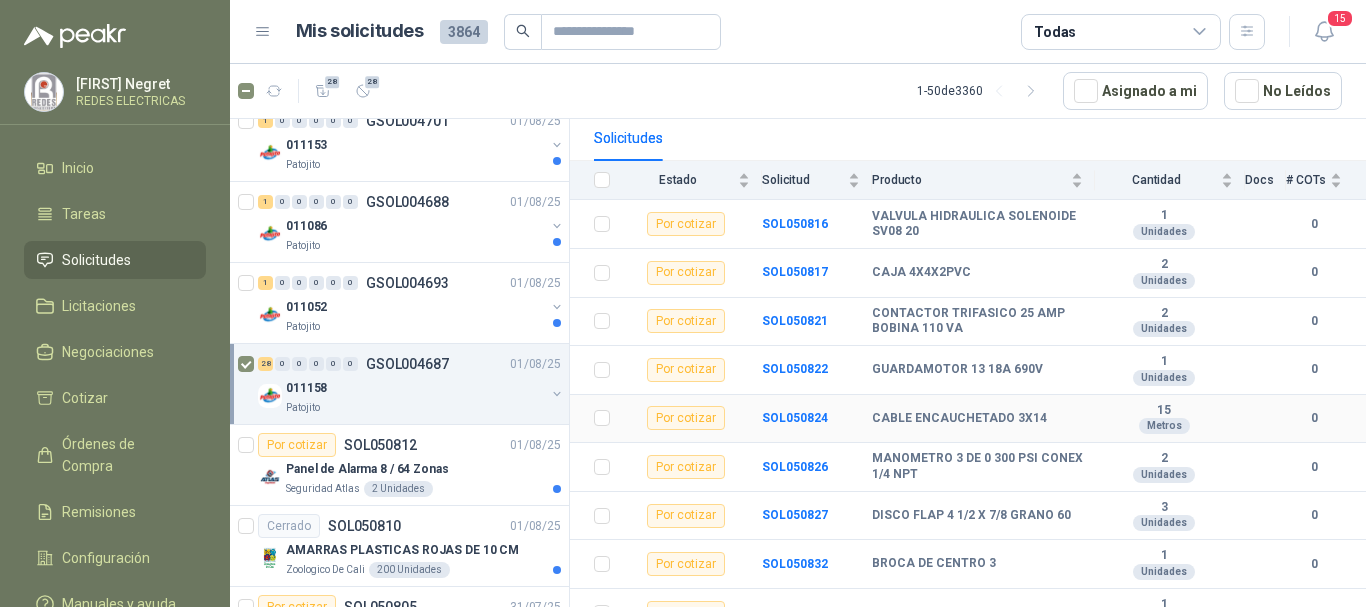 click on "Por cotizar" at bounding box center (686, 418) 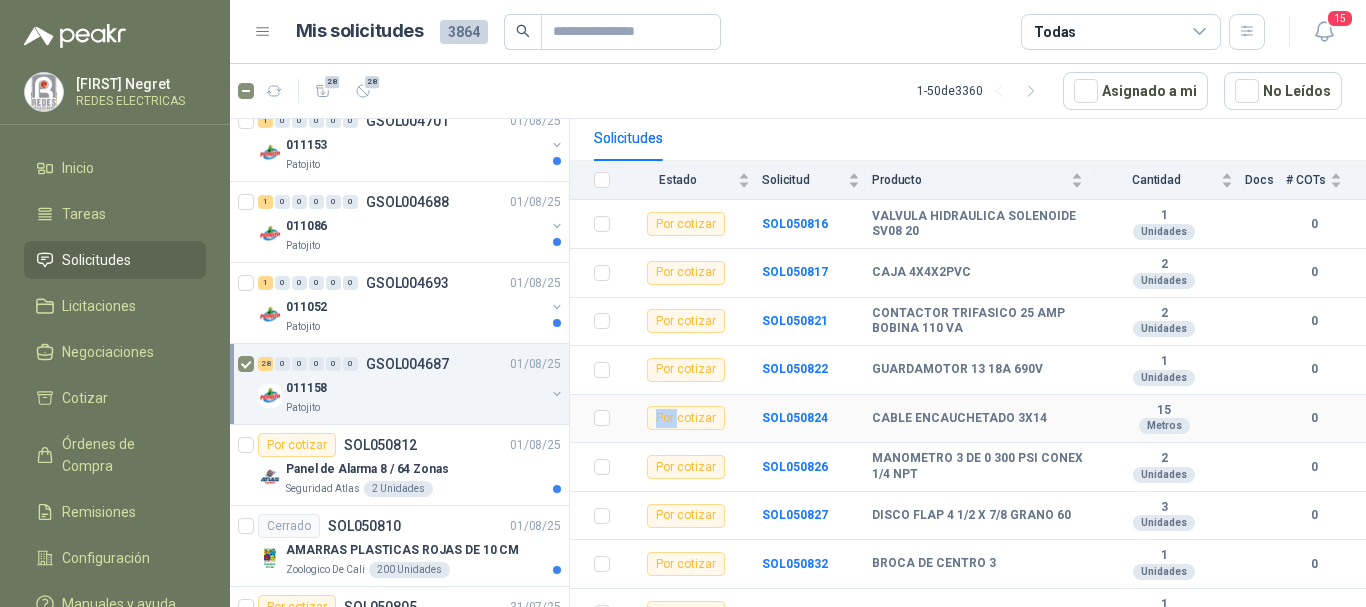 click on "Por cotizar" at bounding box center (686, 418) 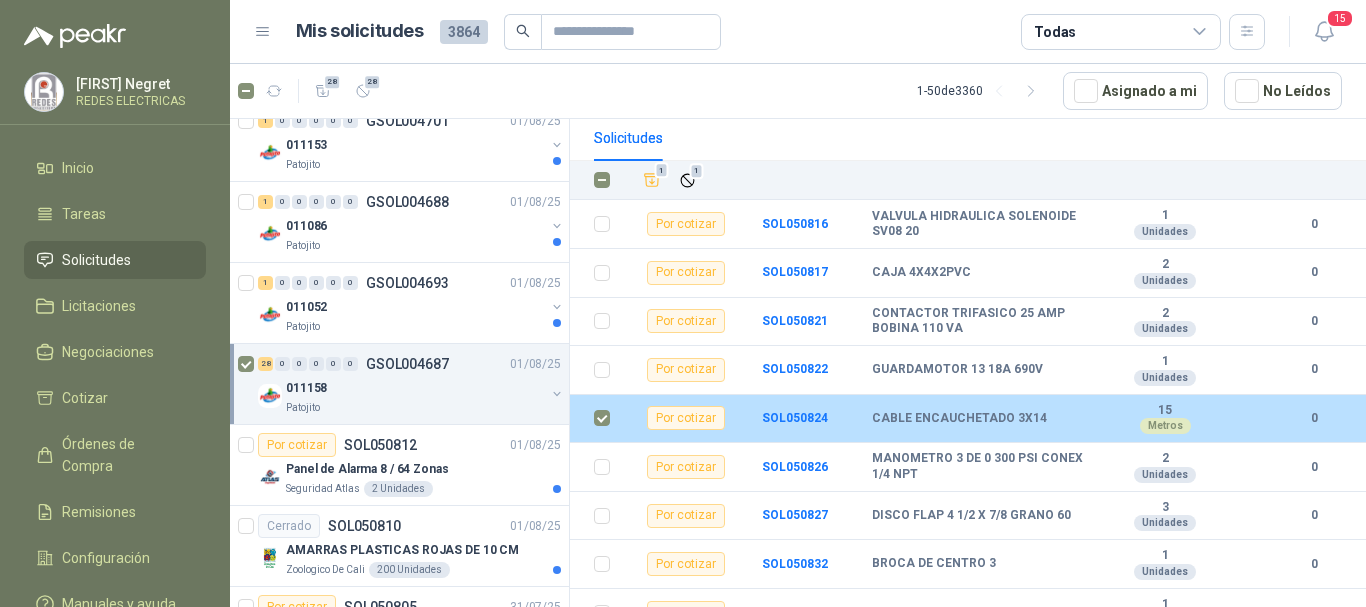 click on "Por cotizar" at bounding box center [686, 418] 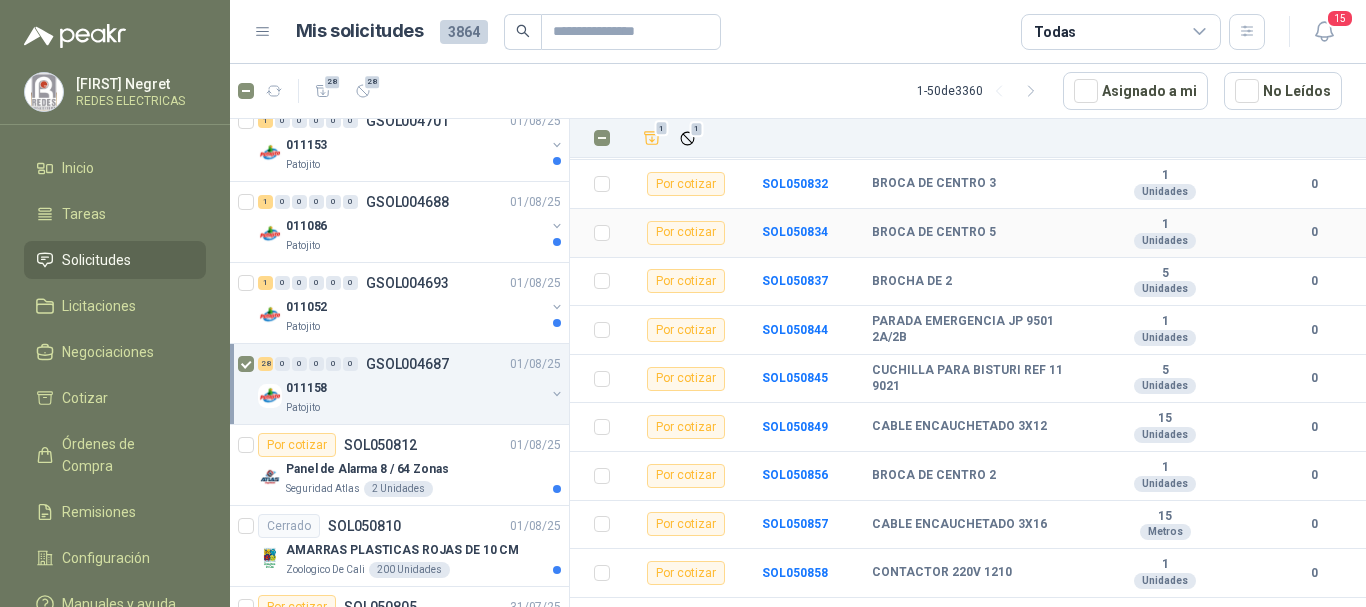 scroll, scrollTop: 600, scrollLeft: 0, axis: vertical 